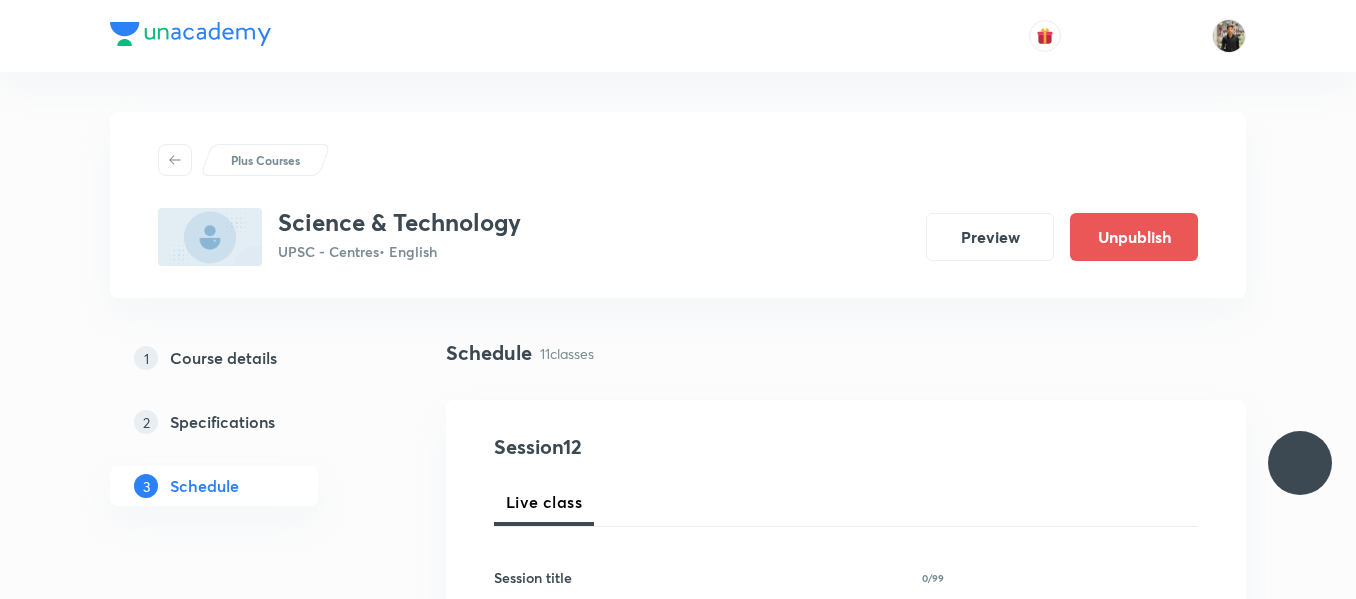 scroll, scrollTop: 0, scrollLeft: 0, axis: both 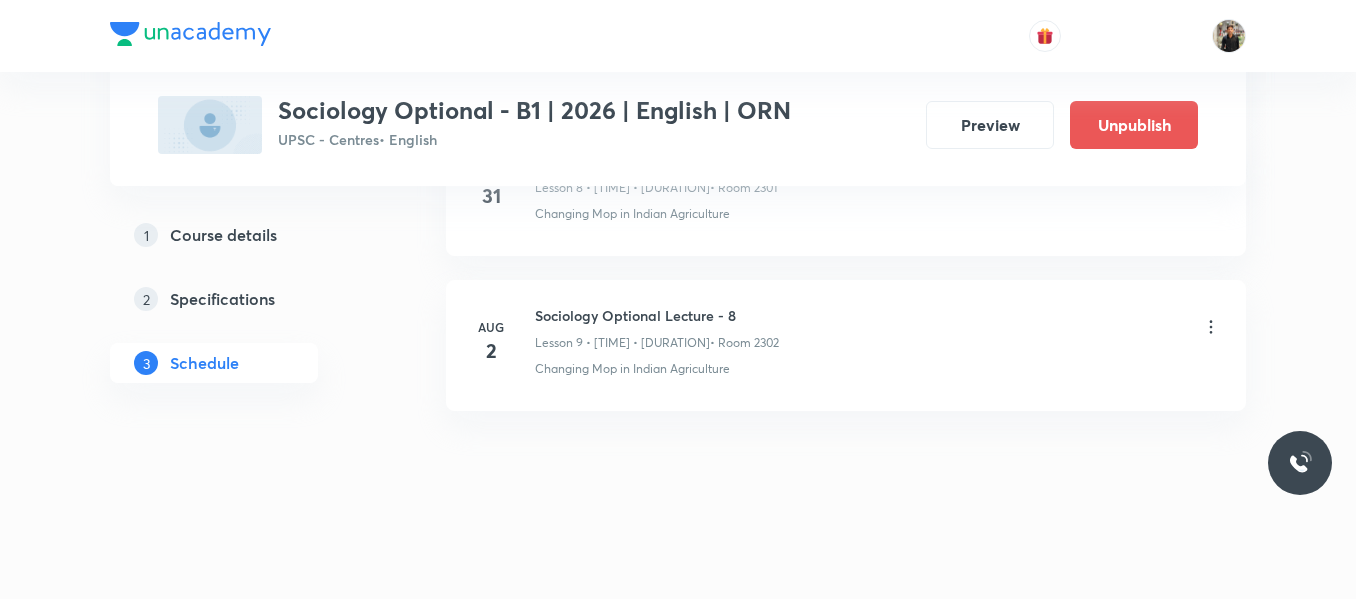 click 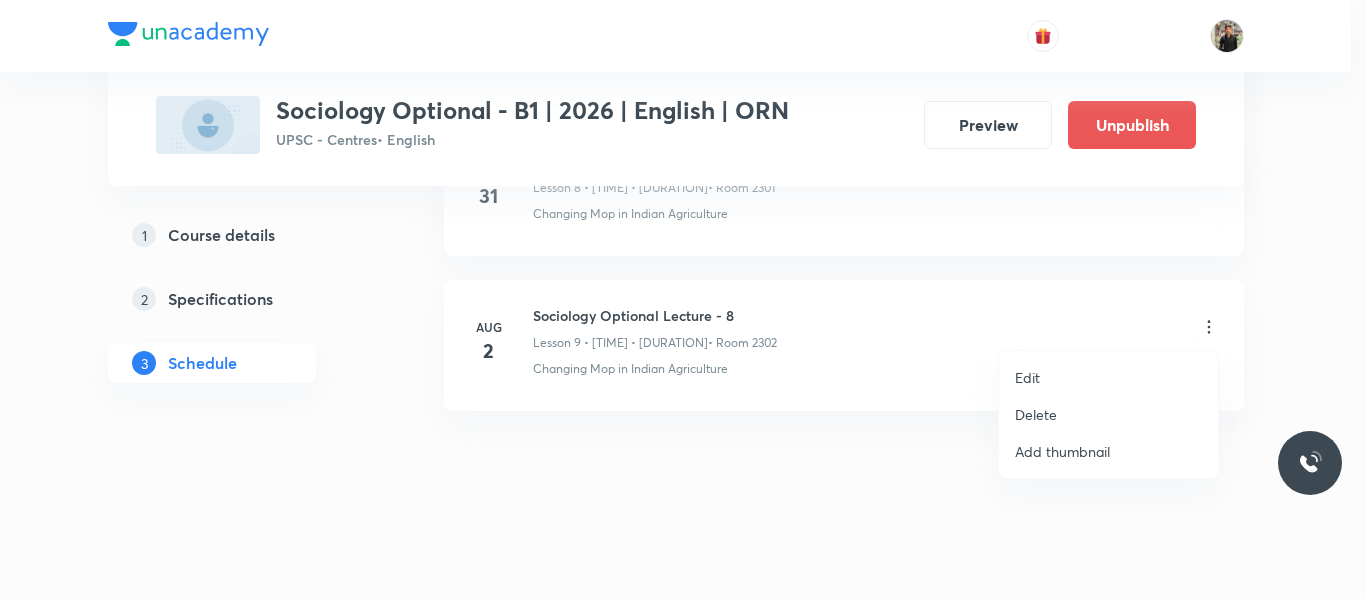 click on "Edit" at bounding box center [1027, 377] 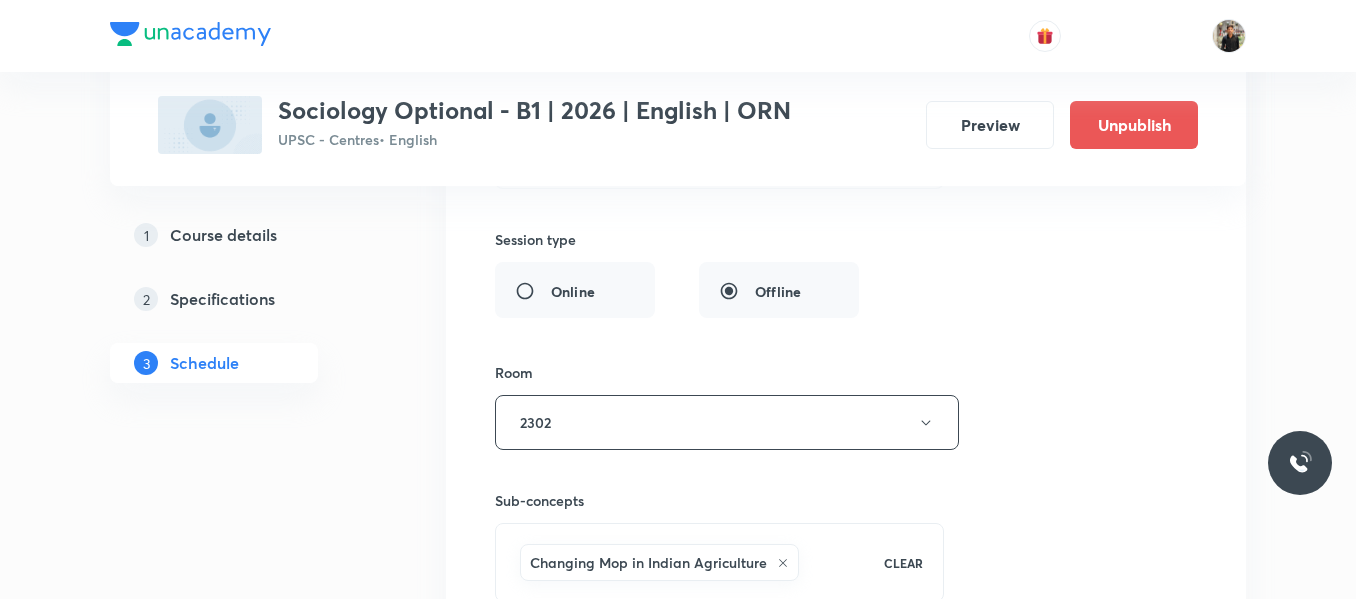 scroll, scrollTop: 2068, scrollLeft: 0, axis: vertical 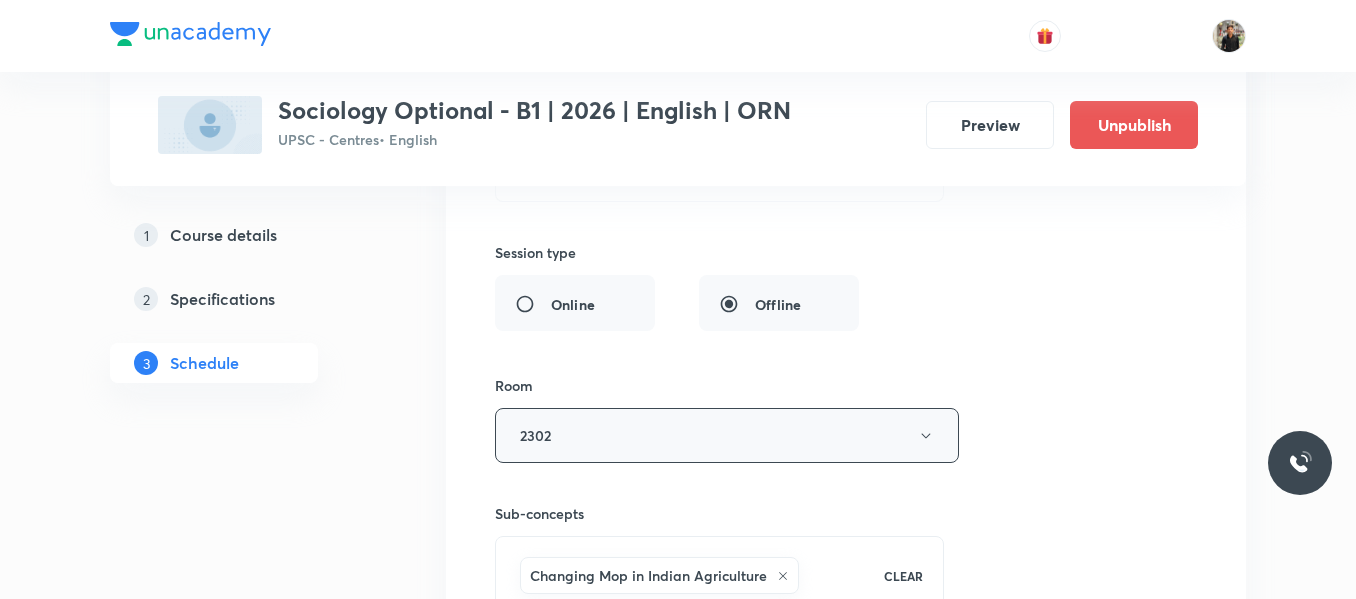 click 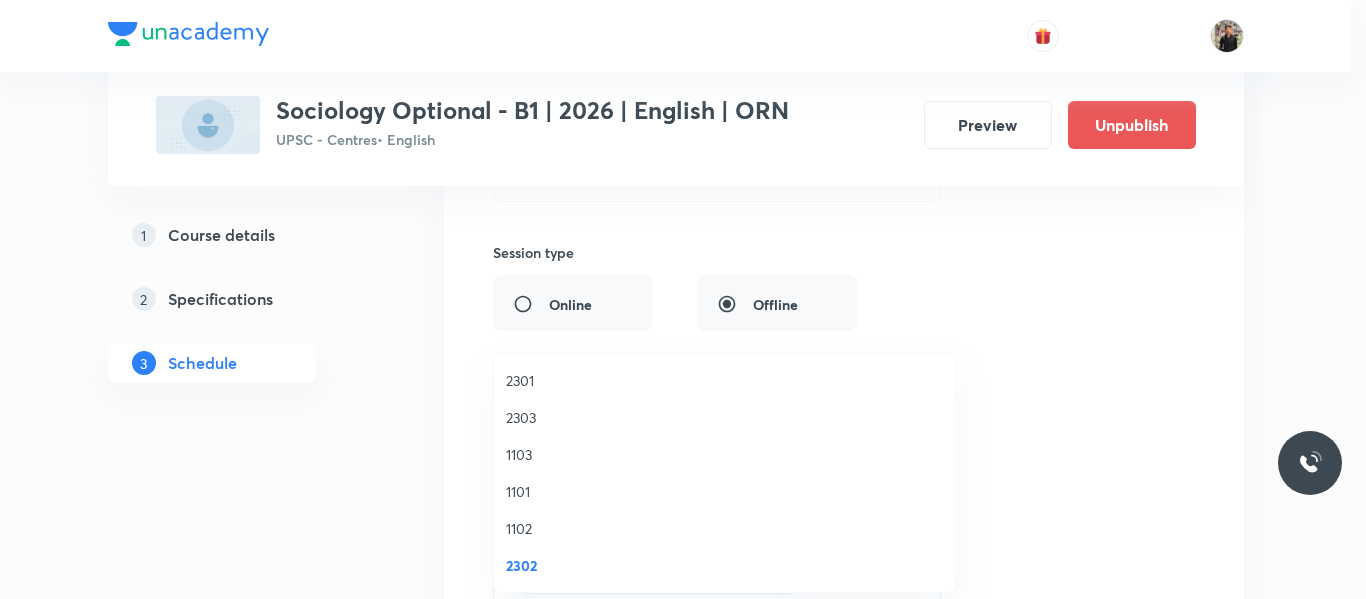click on "2301" at bounding box center [725, 380] 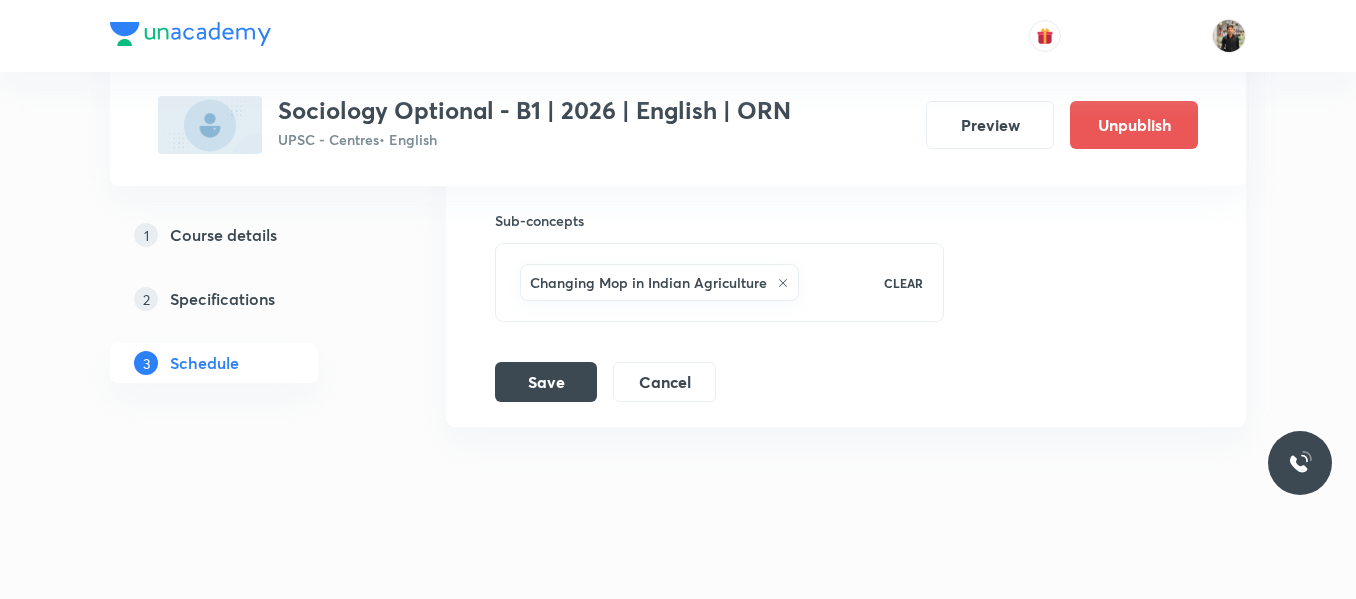 scroll, scrollTop: 2362, scrollLeft: 0, axis: vertical 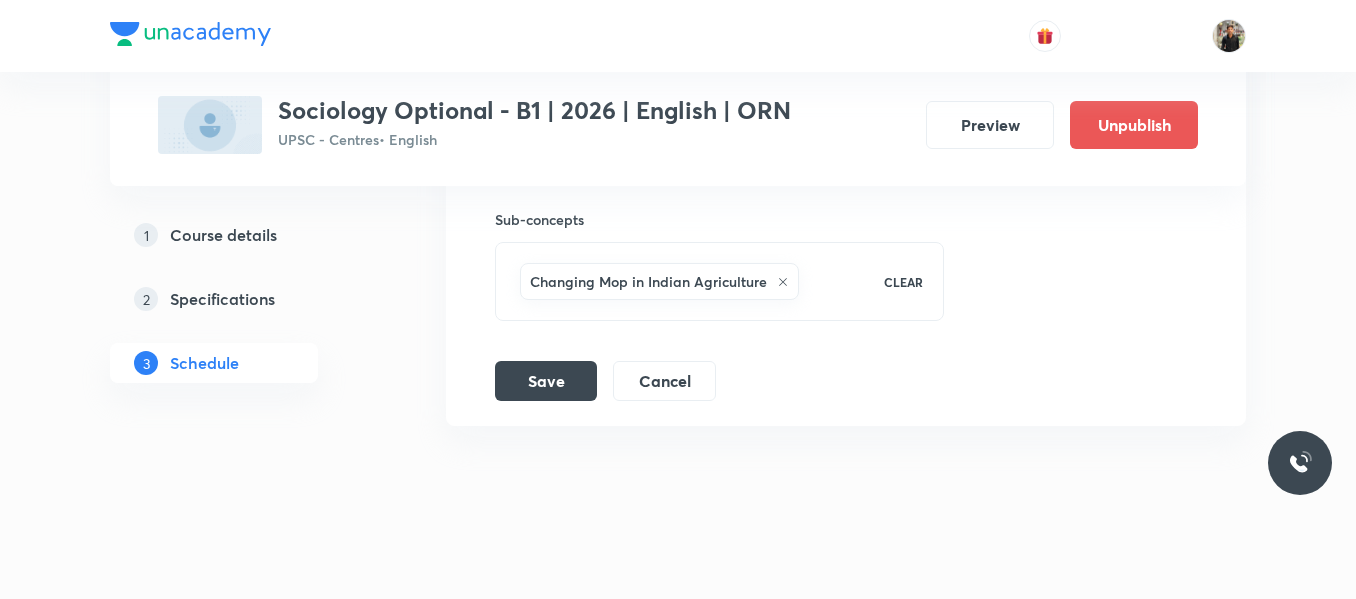 click on "Save" at bounding box center [546, 381] 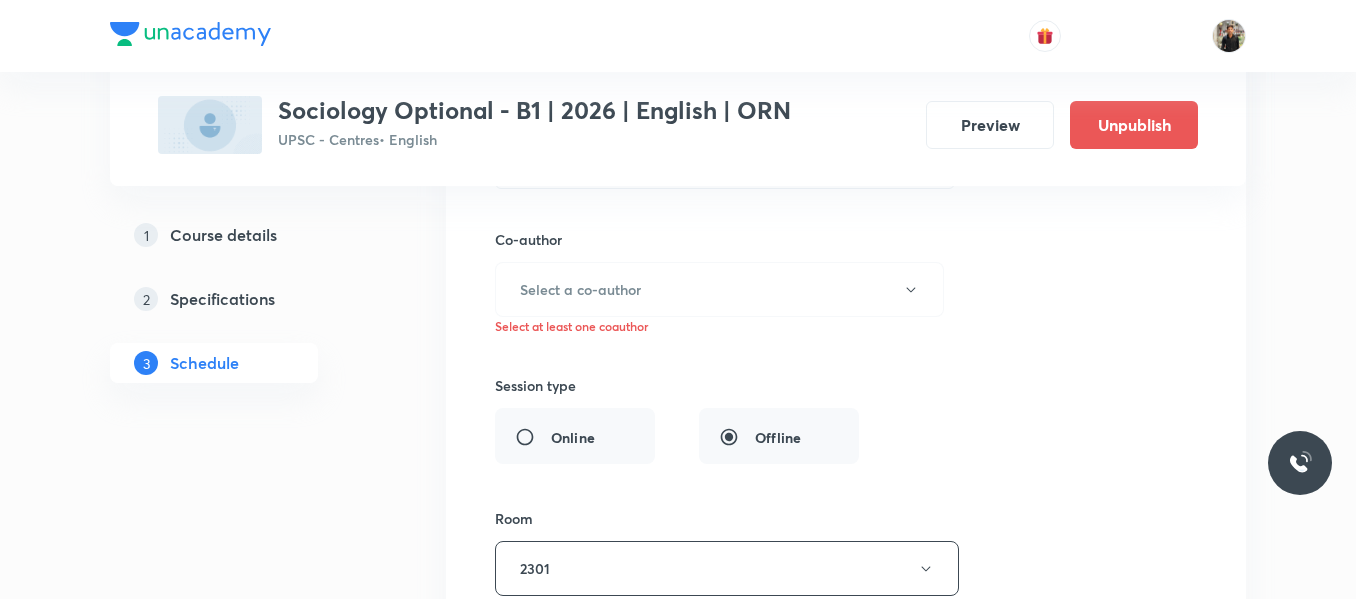 scroll, scrollTop: 1952, scrollLeft: 0, axis: vertical 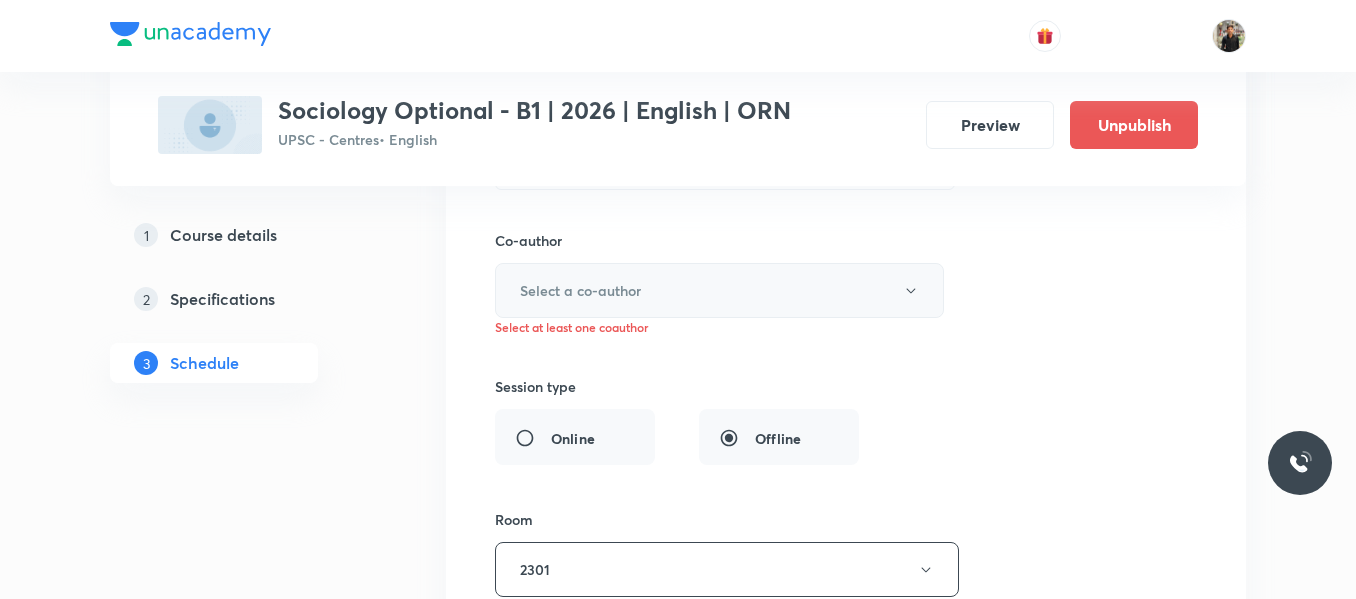 click on "Select a co-author" at bounding box center [719, 290] 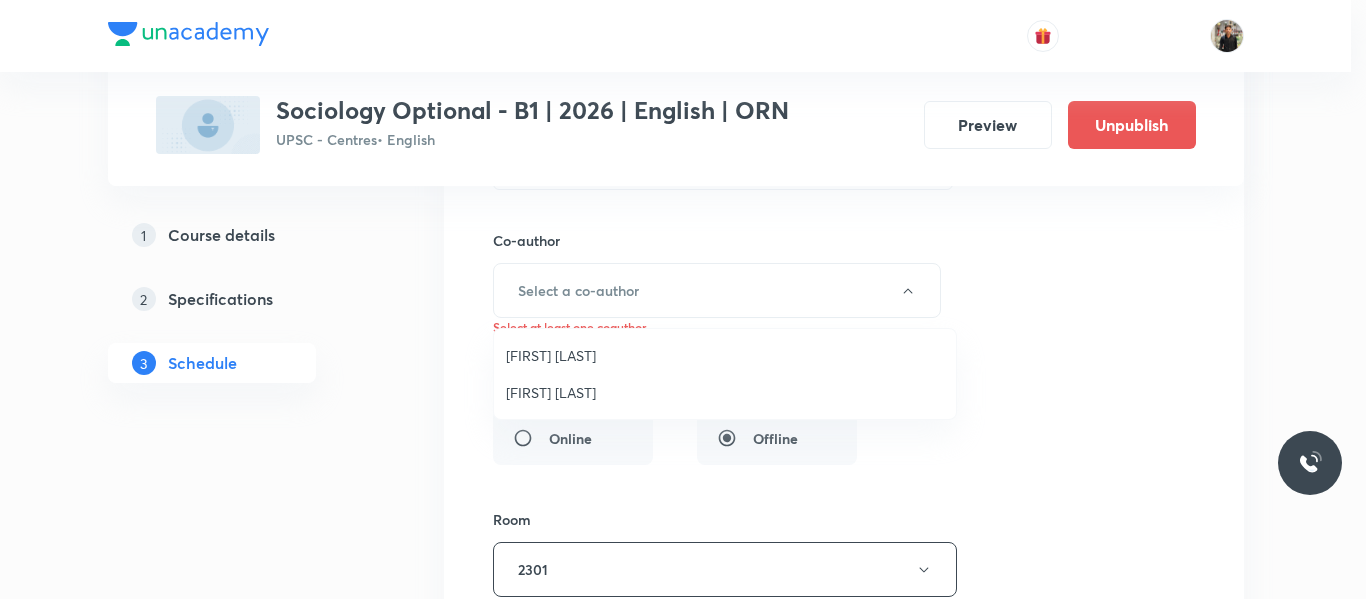 click on "Praveen Kishore" at bounding box center (725, 392) 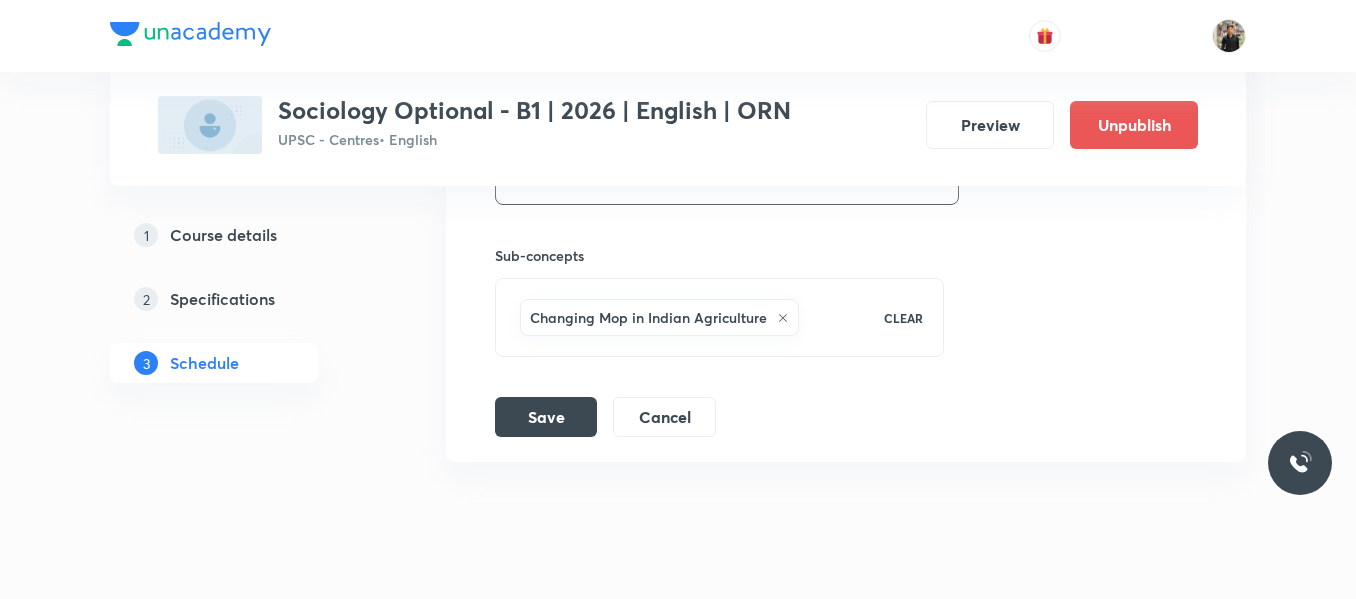 scroll, scrollTop: 2345, scrollLeft: 0, axis: vertical 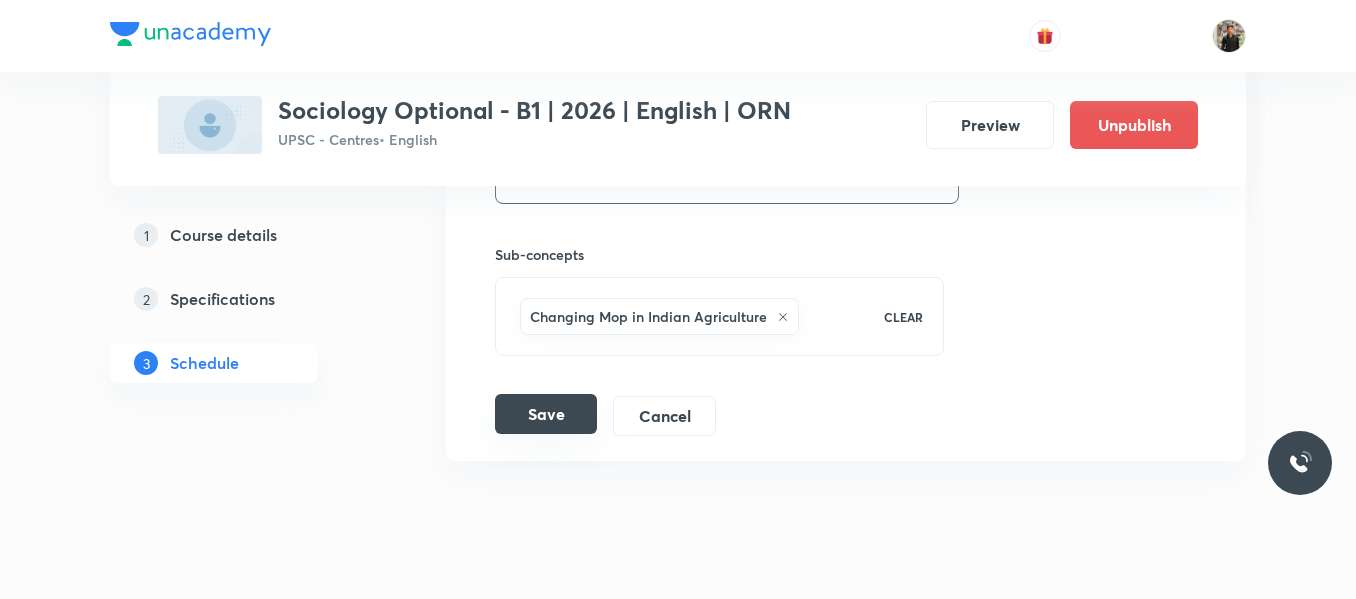 click on "Save" at bounding box center [546, 414] 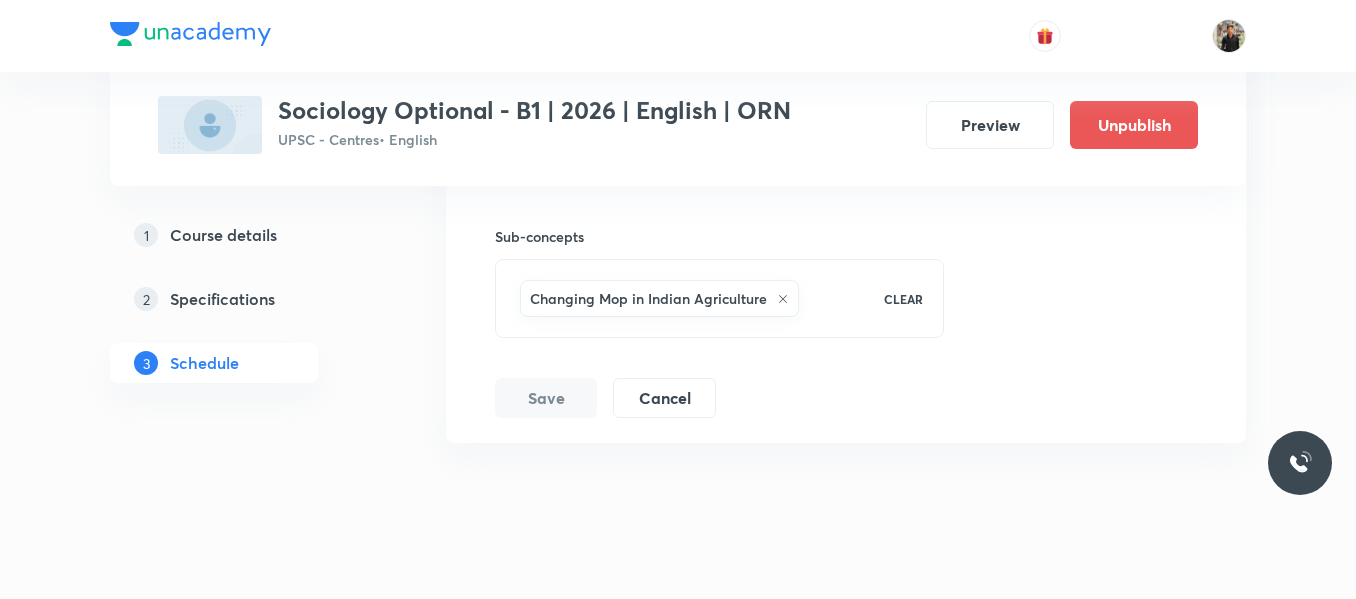 scroll, scrollTop: 1480, scrollLeft: 0, axis: vertical 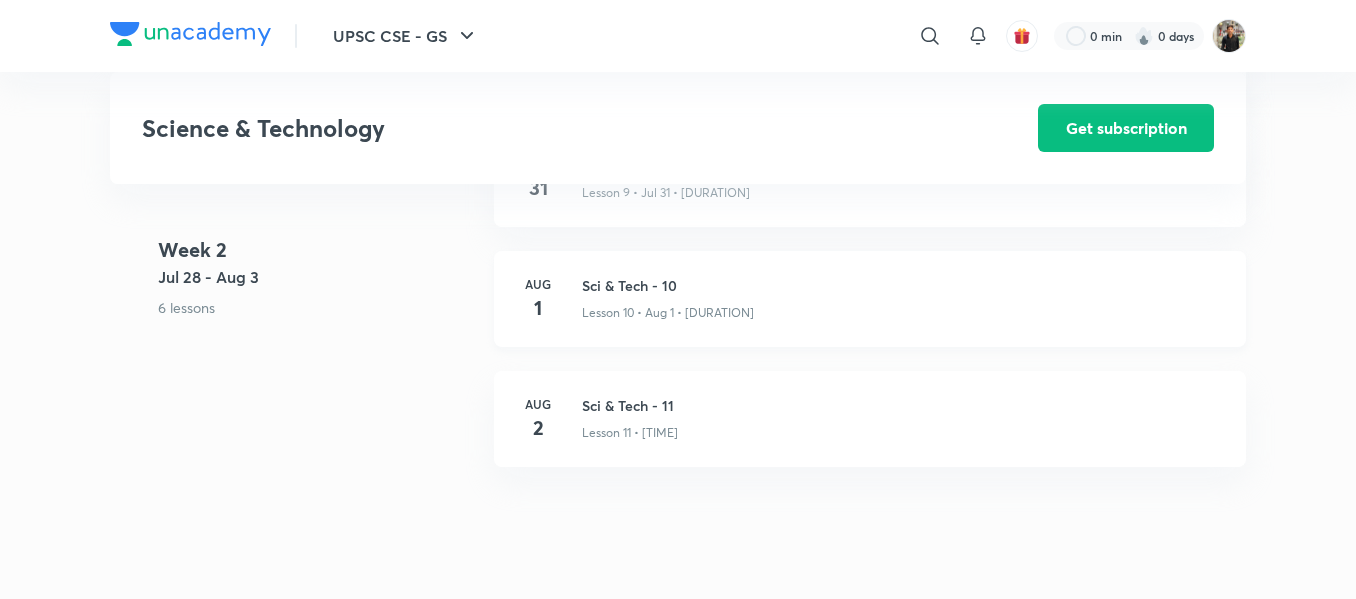click on "Sci & Tech - 10" at bounding box center (902, 285) 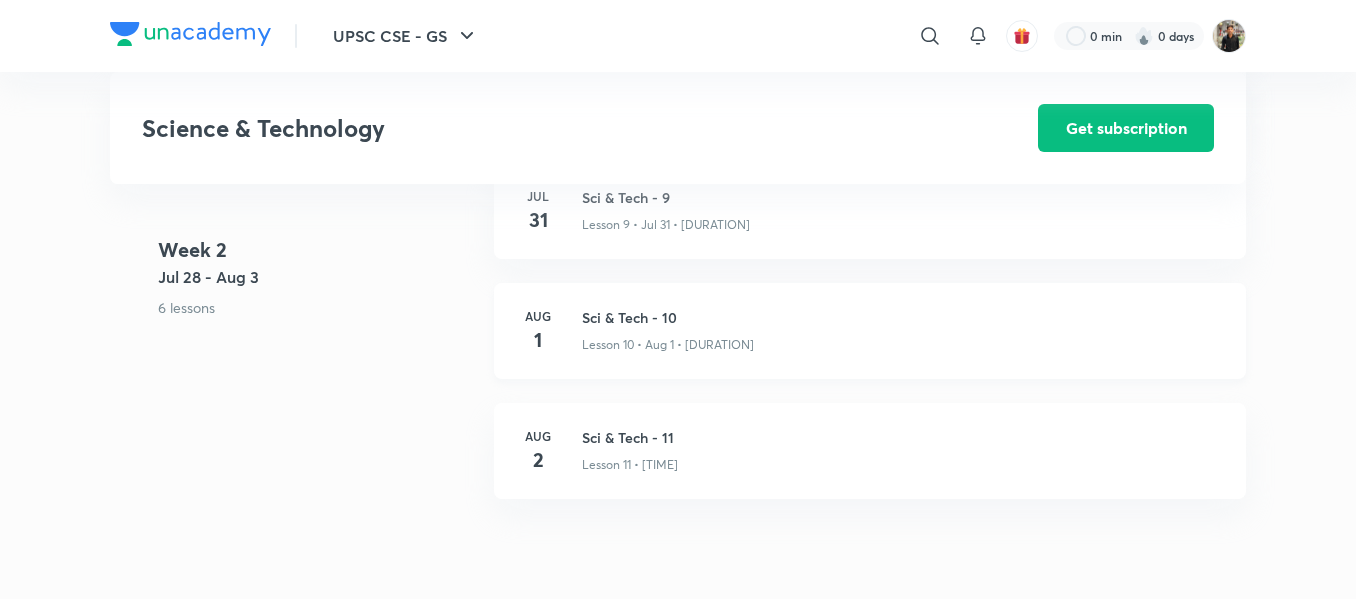 click on "Sci & Tech - 10" at bounding box center [902, 317] 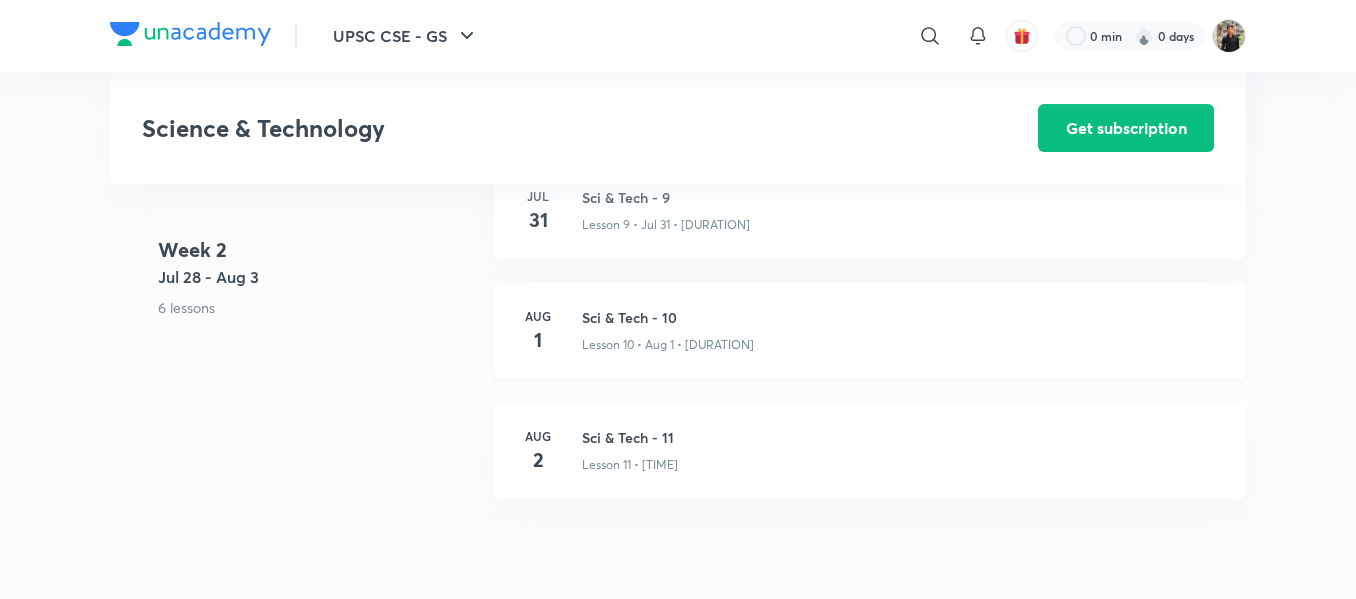 click on "Sci & Tech - 10" at bounding box center (902, 317) 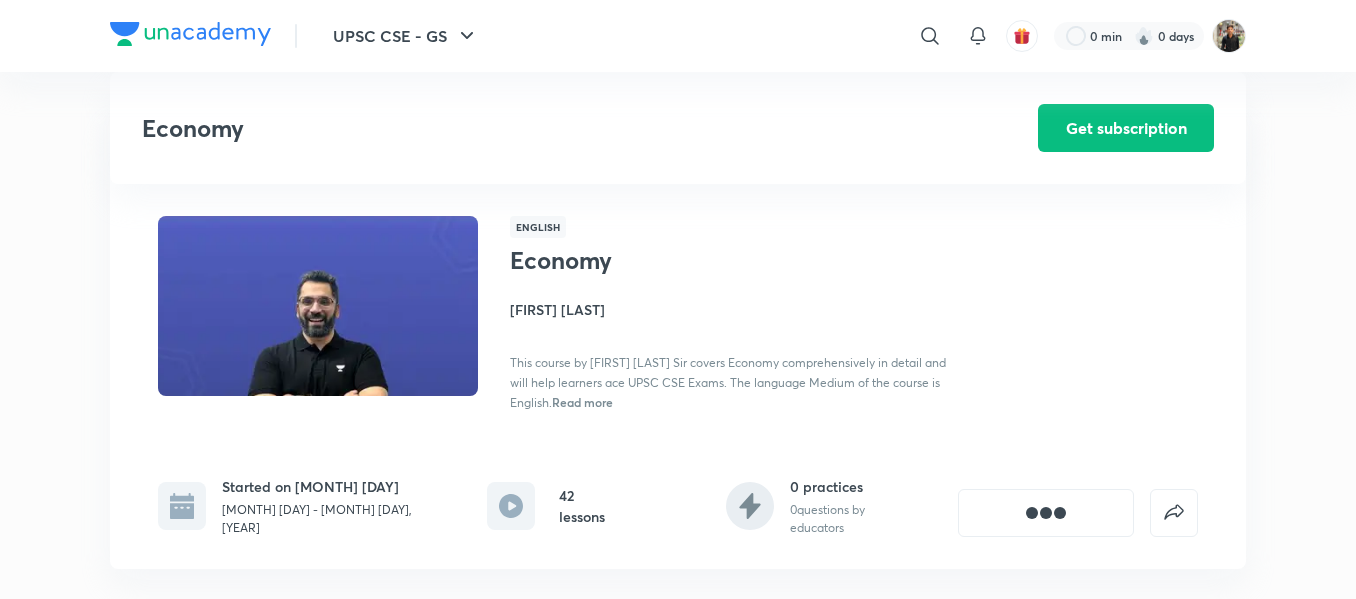 scroll, scrollTop: 1896, scrollLeft: 0, axis: vertical 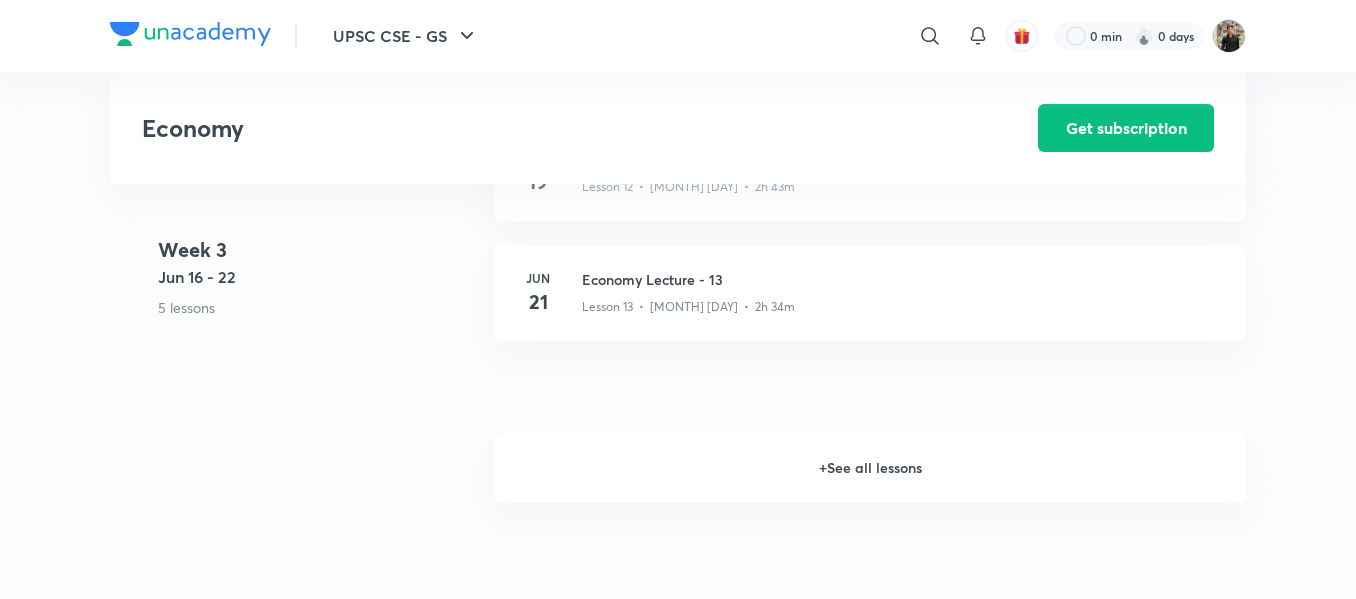 click on "+  See all lessons" at bounding box center (870, 468) 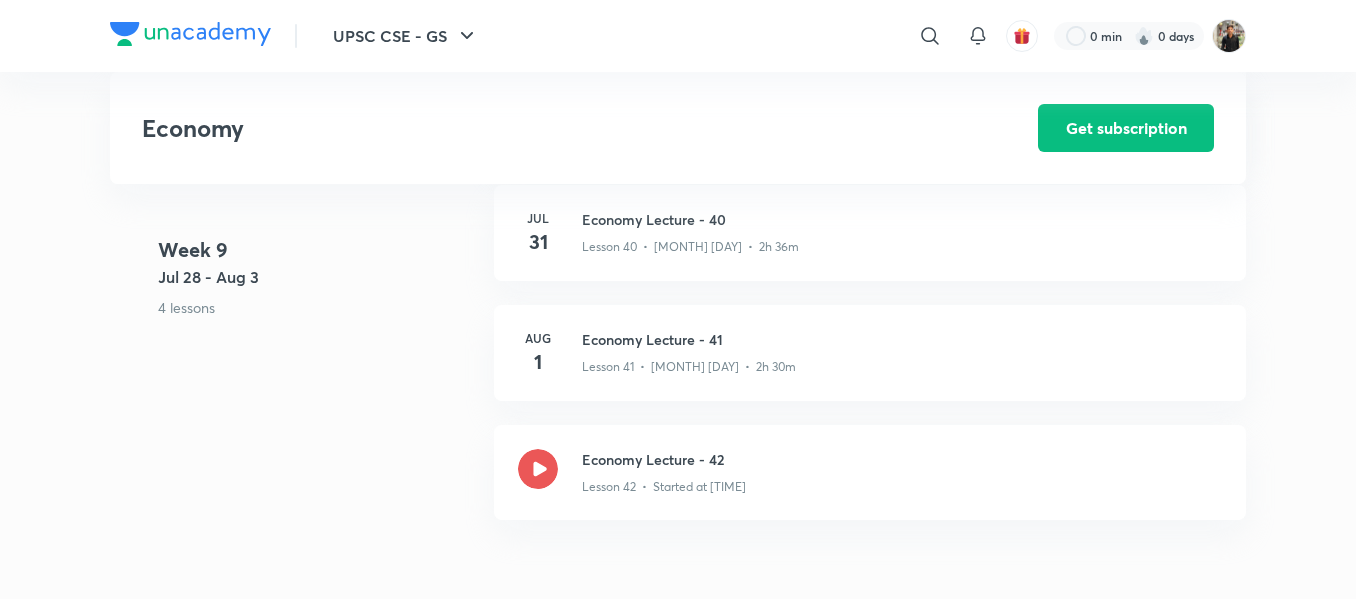 scroll, scrollTop: 6258, scrollLeft: 0, axis: vertical 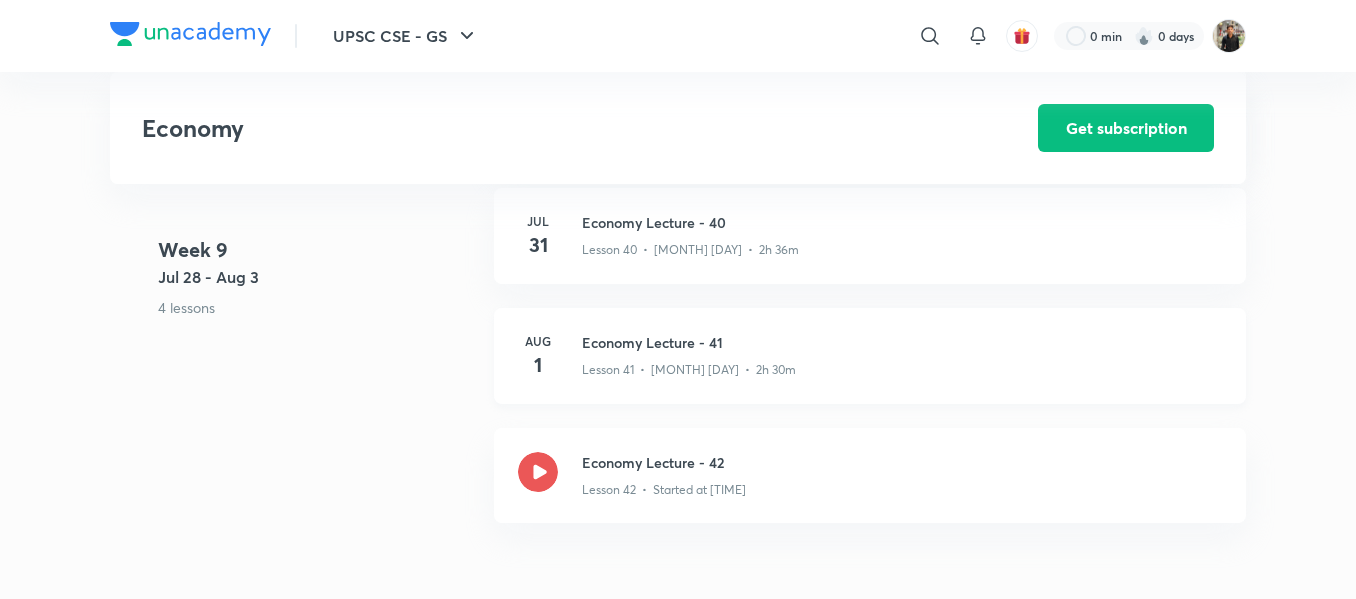 click on "[MONTH] [DAY] Economy Lecture - 41 Lesson 41  •  [MONTH] [DAY]  •  2h 30m" at bounding box center (870, 356) 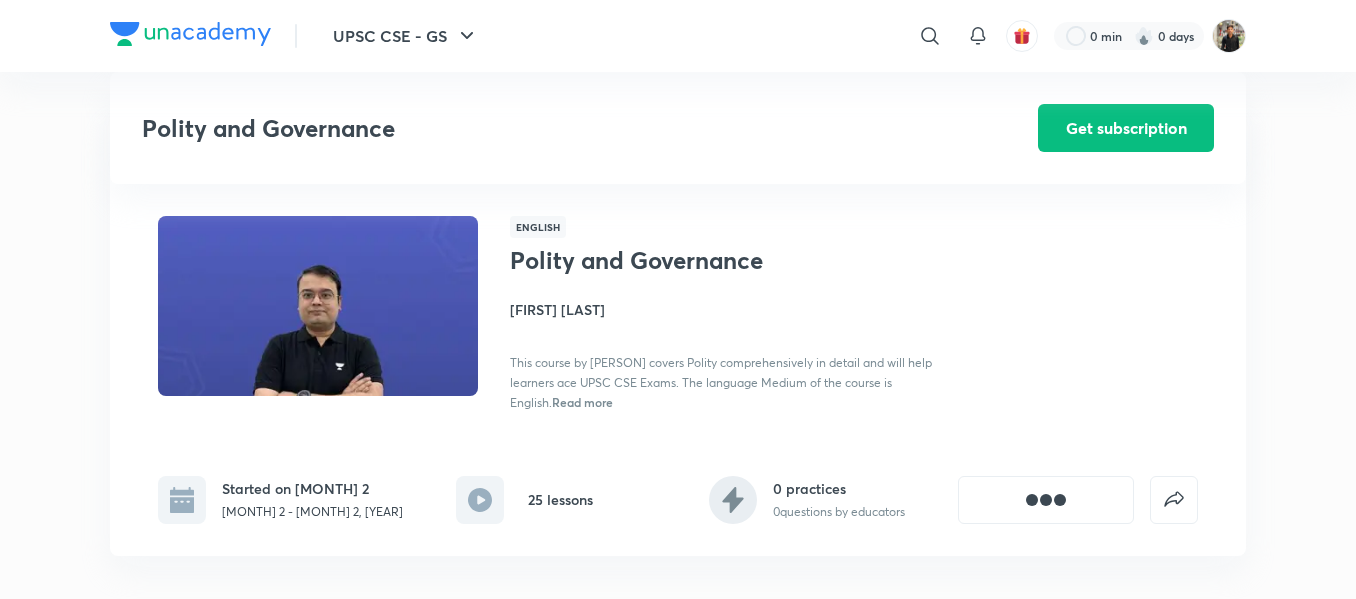scroll, scrollTop: 1743, scrollLeft: 0, axis: vertical 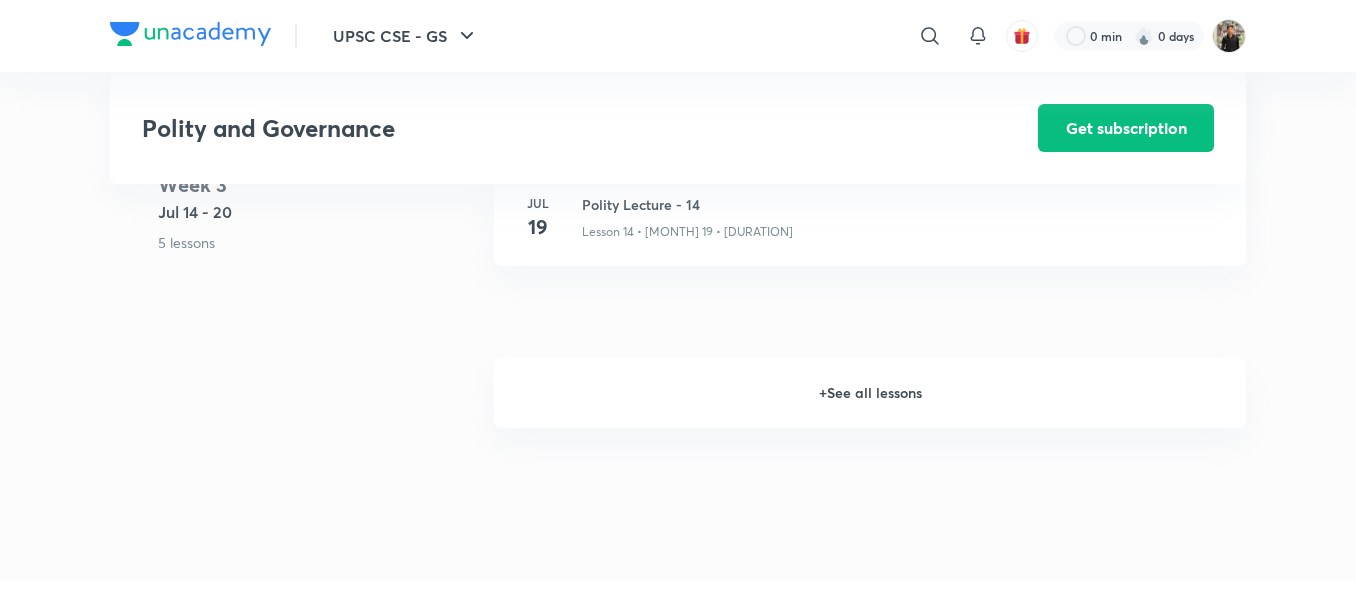 click on "+  See all lessons" at bounding box center (870, 393) 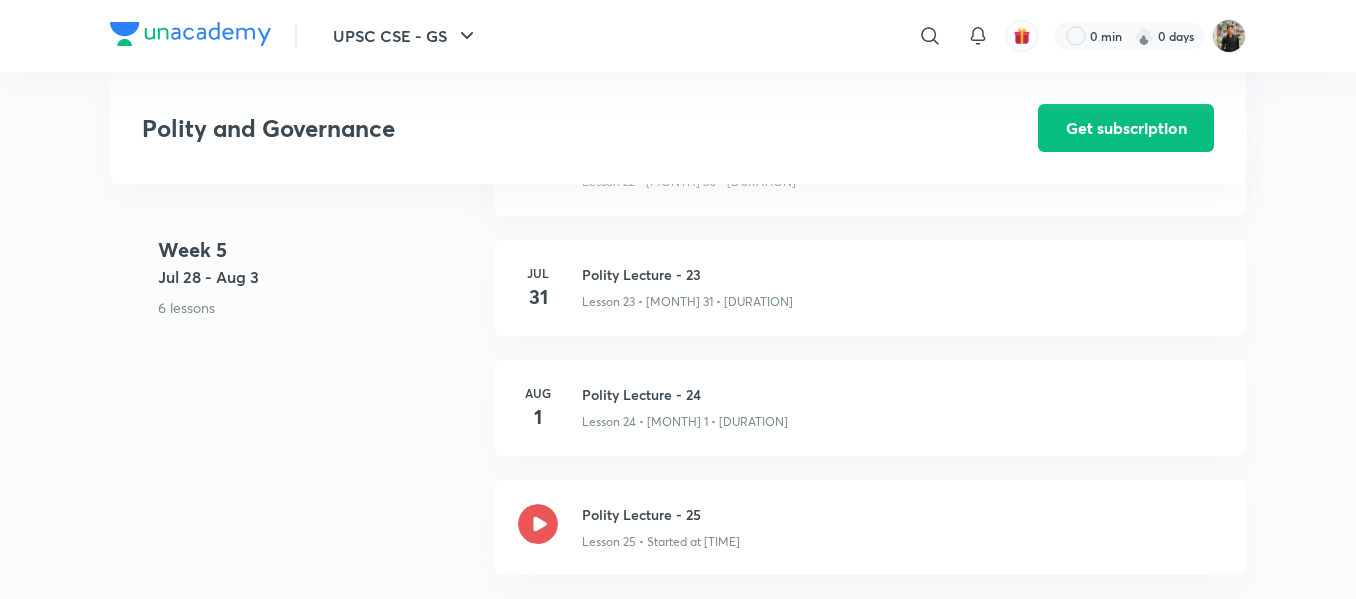 scroll, scrollTop: 3730, scrollLeft: 0, axis: vertical 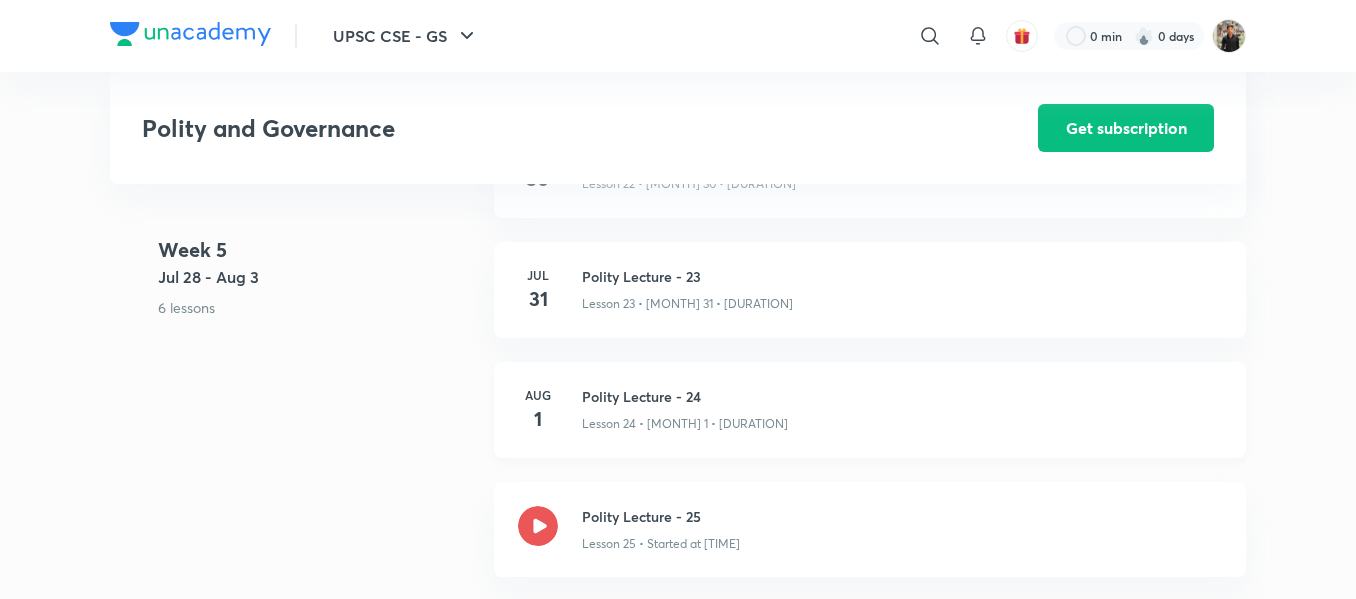 click on "Polity Lecture - 24" at bounding box center [902, 396] 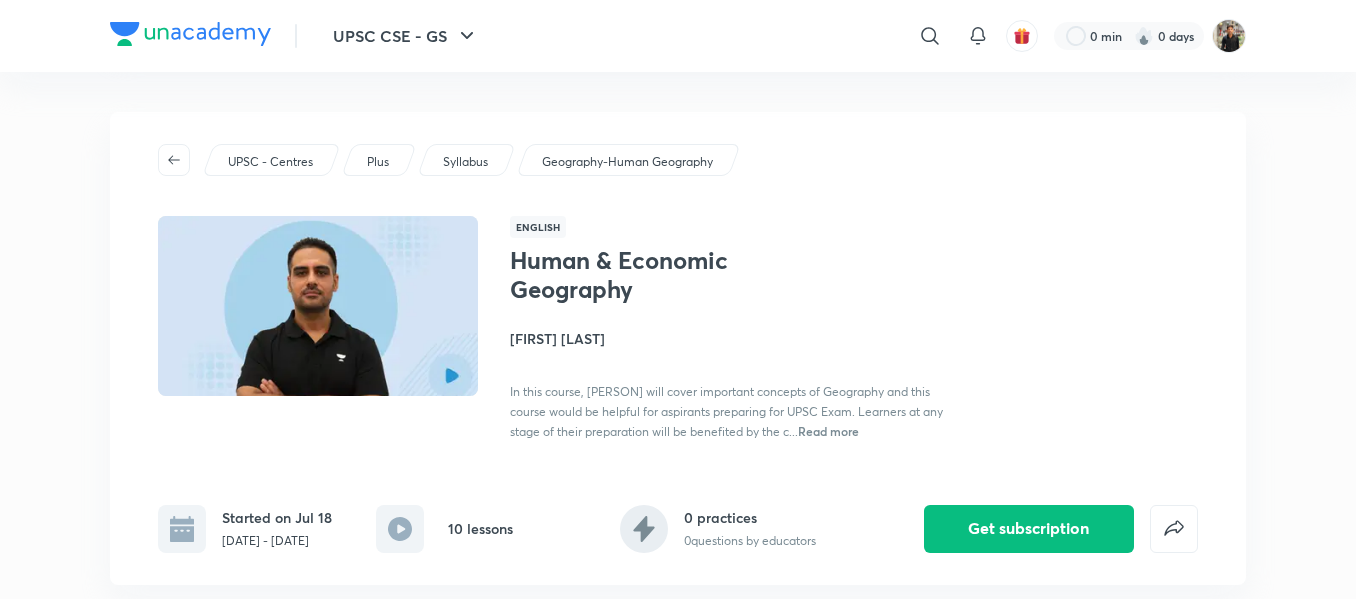 scroll, scrollTop: 366, scrollLeft: 0, axis: vertical 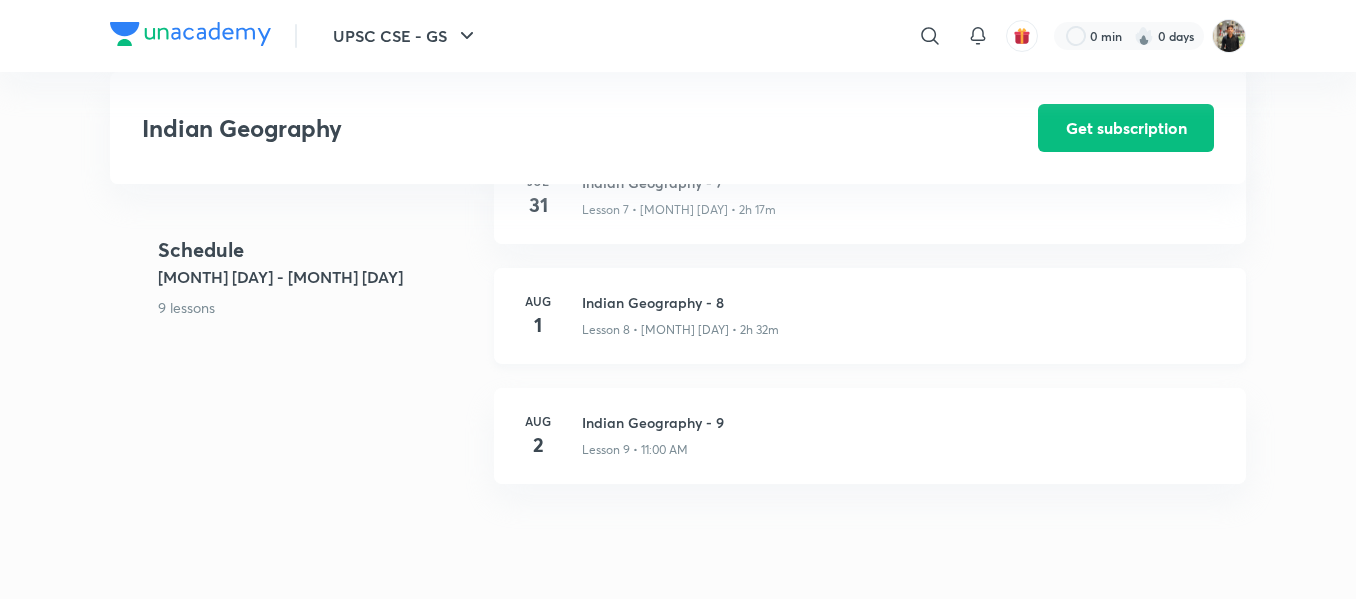 click on "Indian Geography - 8" at bounding box center [902, 302] 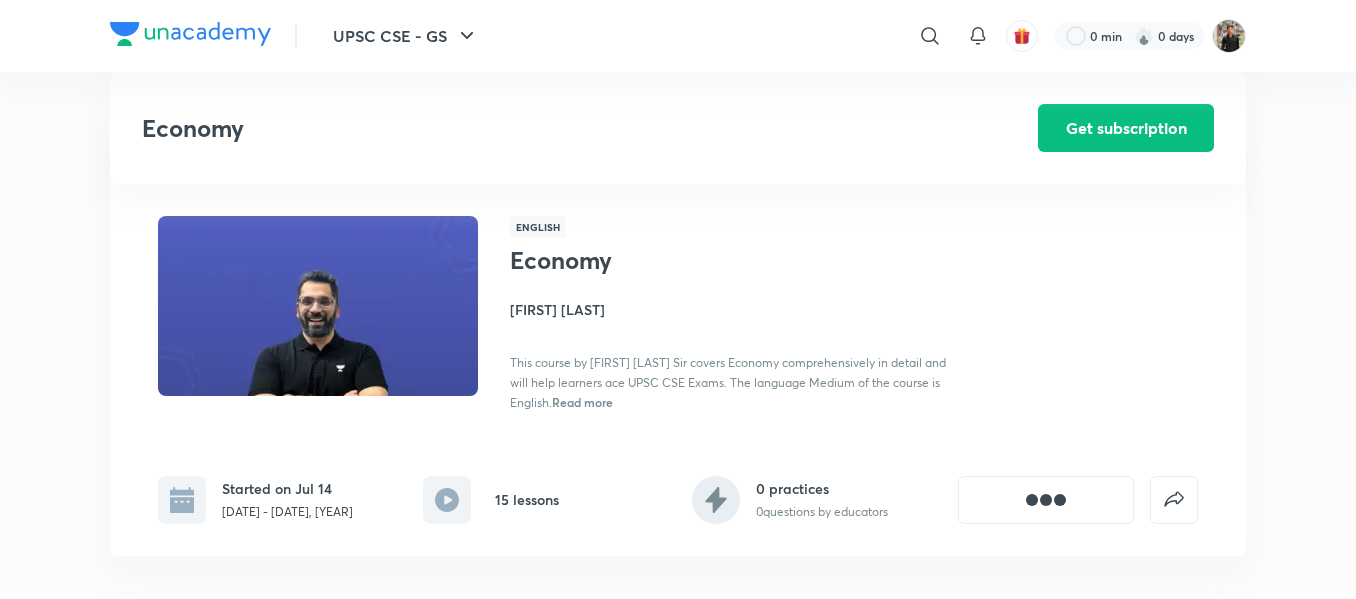 scroll, scrollTop: 463, scrollLeft: 0, axis: vertical 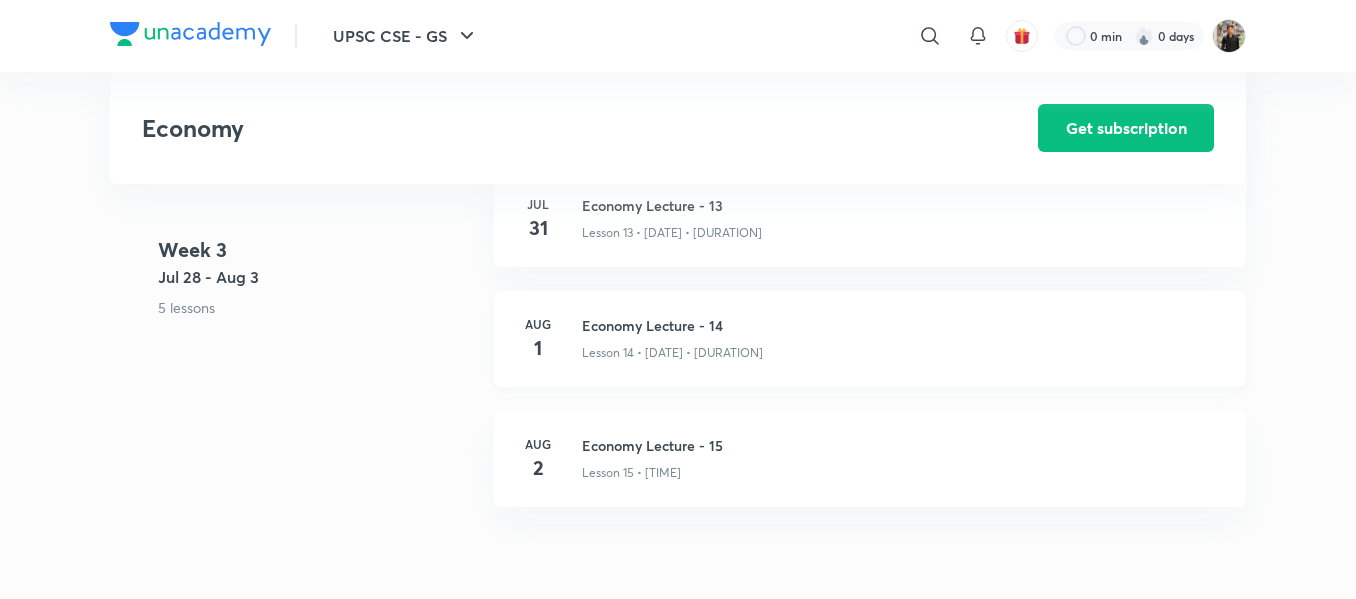 click on "Economy Lecture - 14" at bounding box center [902, 325] 